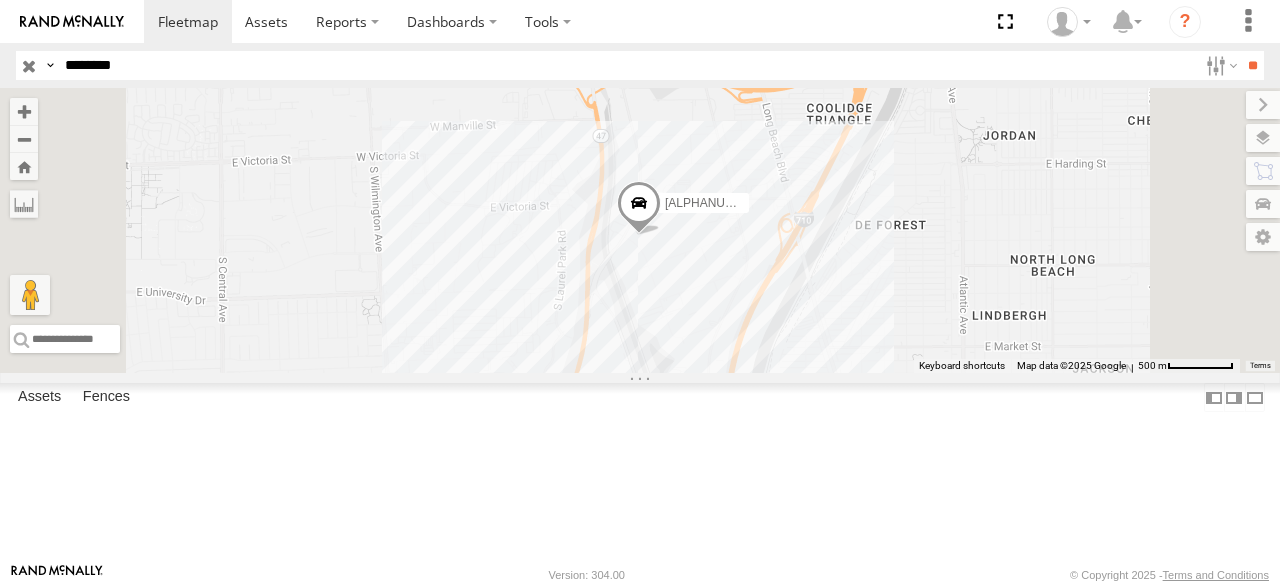 scroll, scrollTop: 0, scrollLeft: 0, axis: both 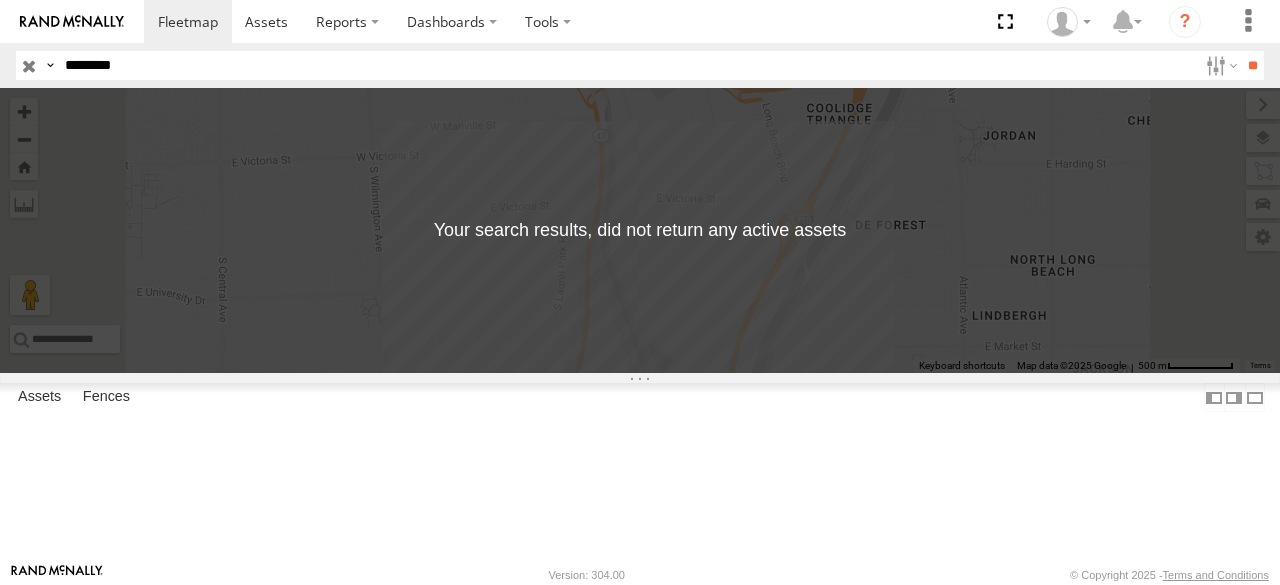 click at bounding box center (0, 0) 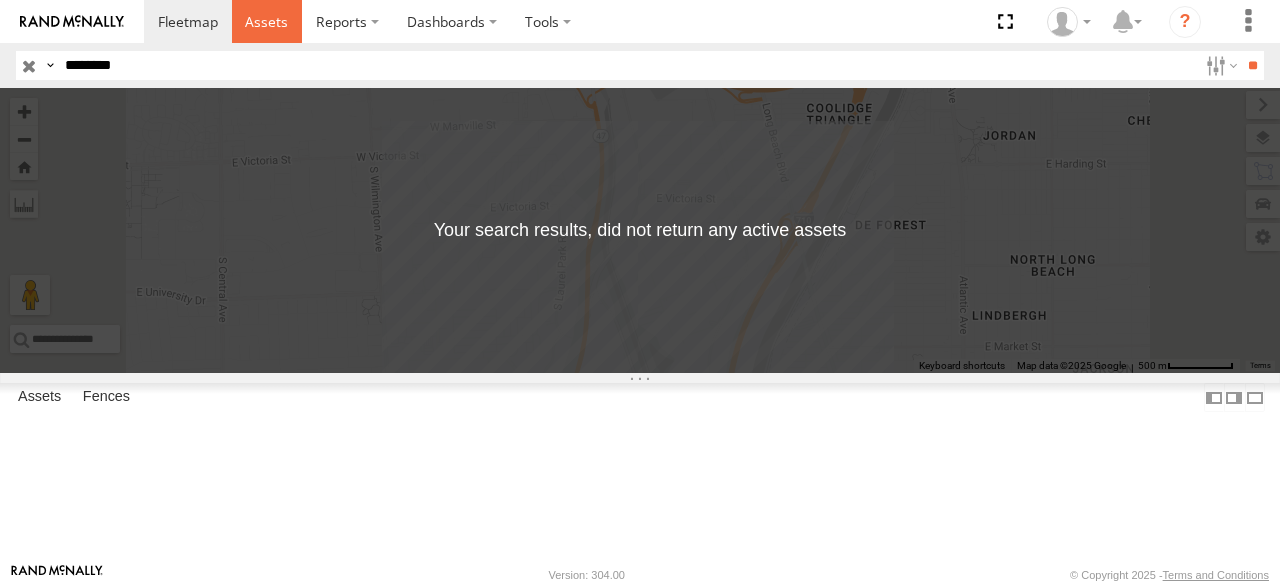 click at bounding box center [266, 21] 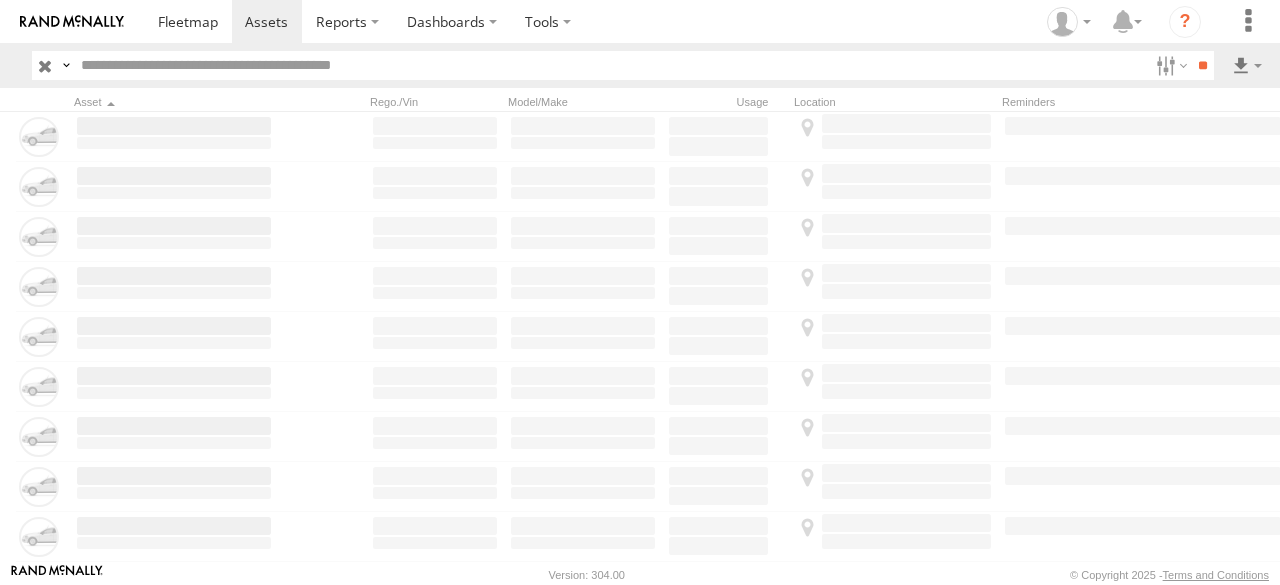 scroll, scrollTop: 0, scrollLeft: 0, axis: both 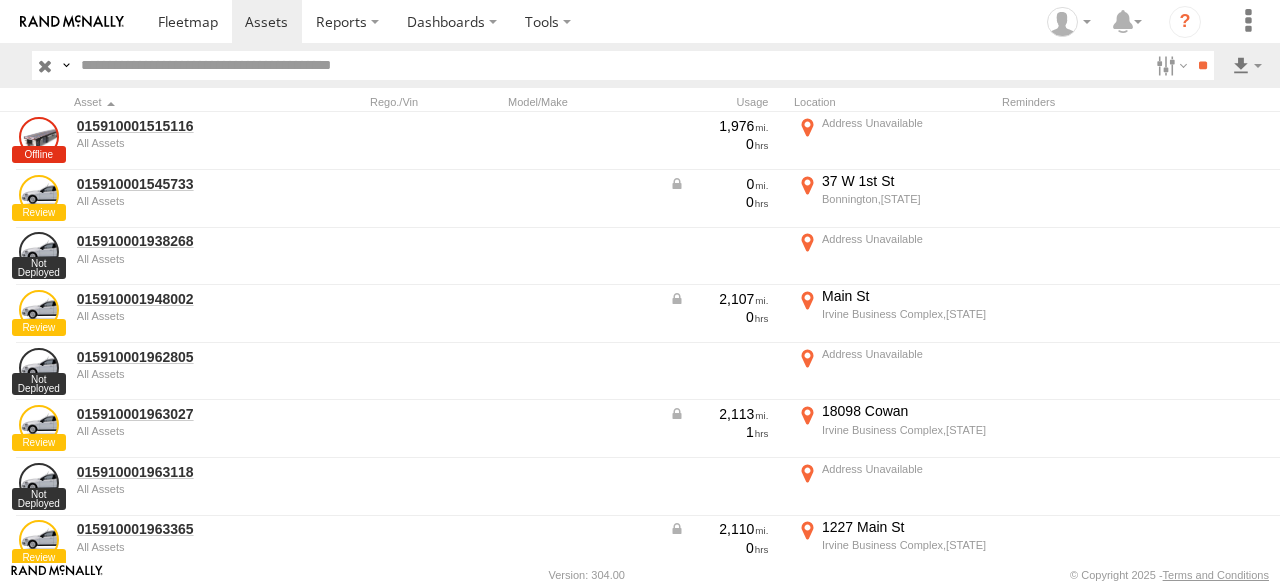 click at bounding box center (610, 65) 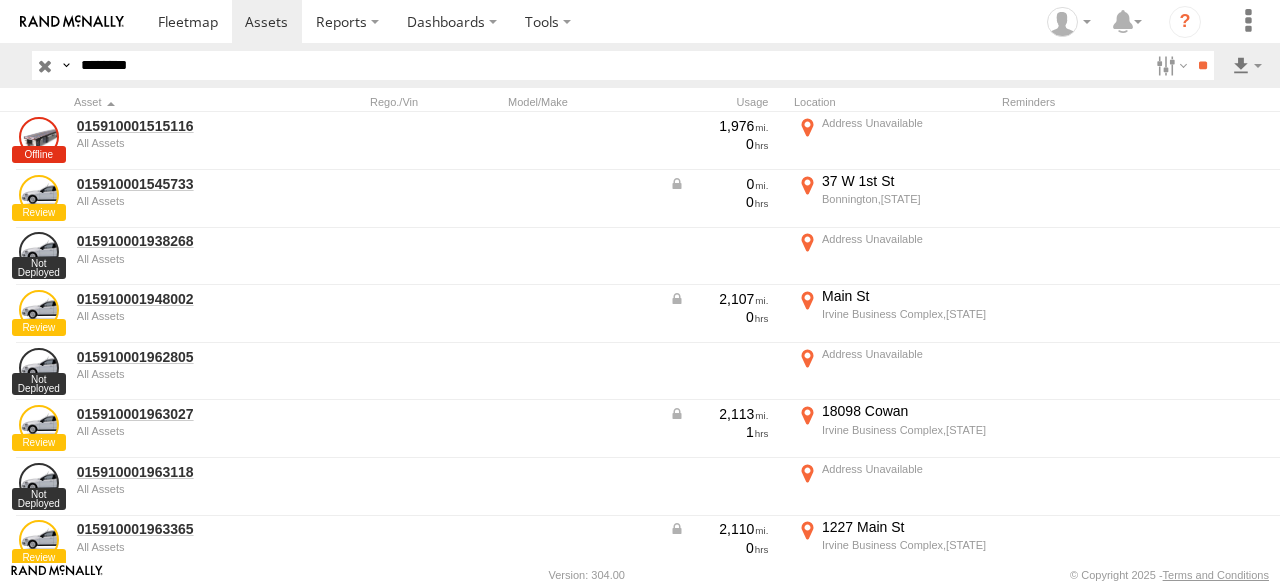 type on "********" 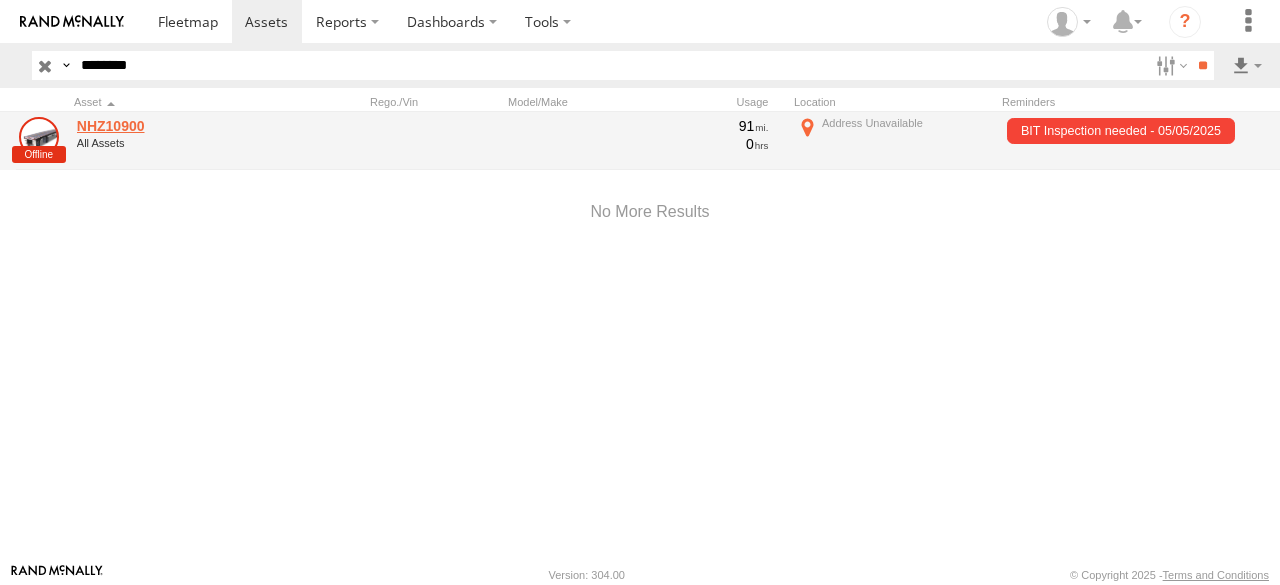 click on "NHZ10900" at bounding box center [174, 126] 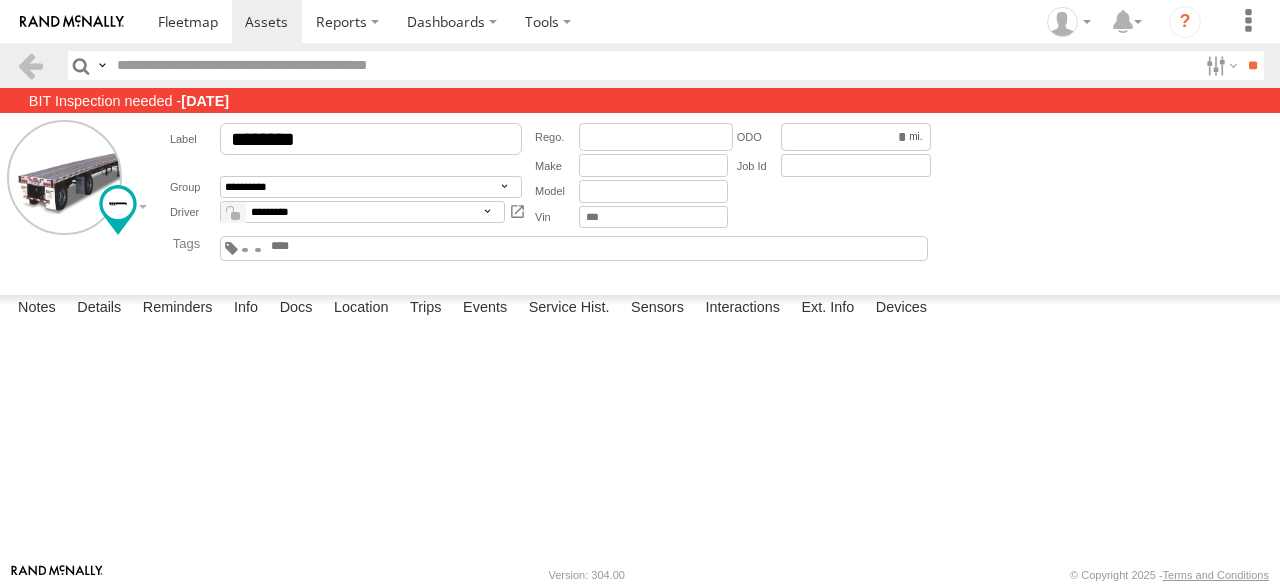 scroll, scrollTop: 0, scrollLeft: 0, axis: both 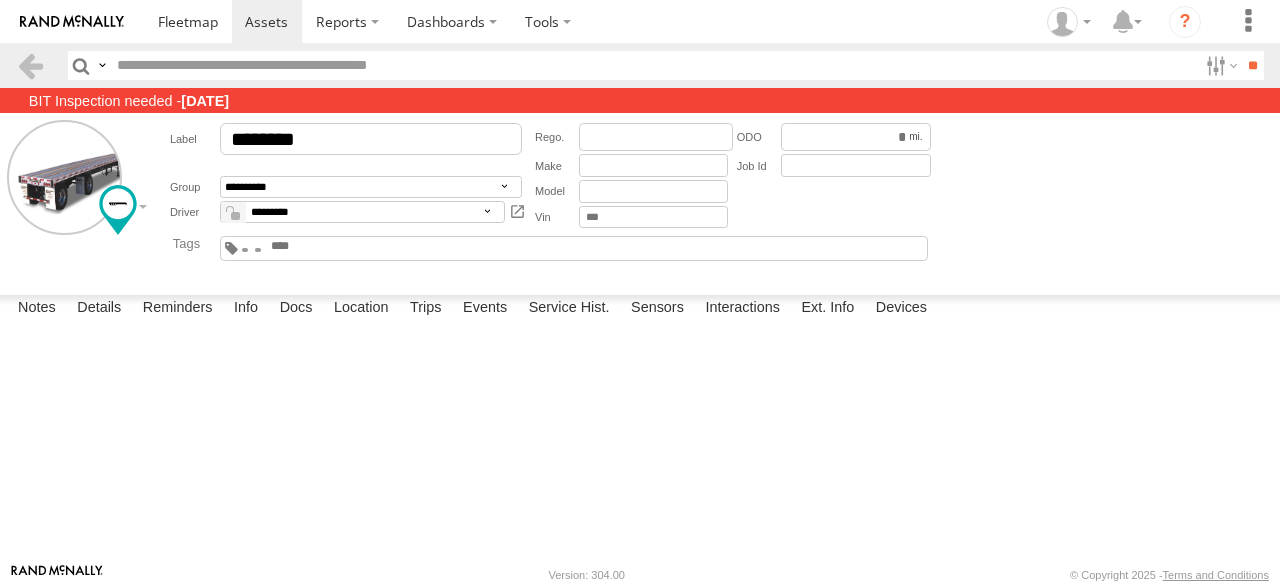 type on "********" 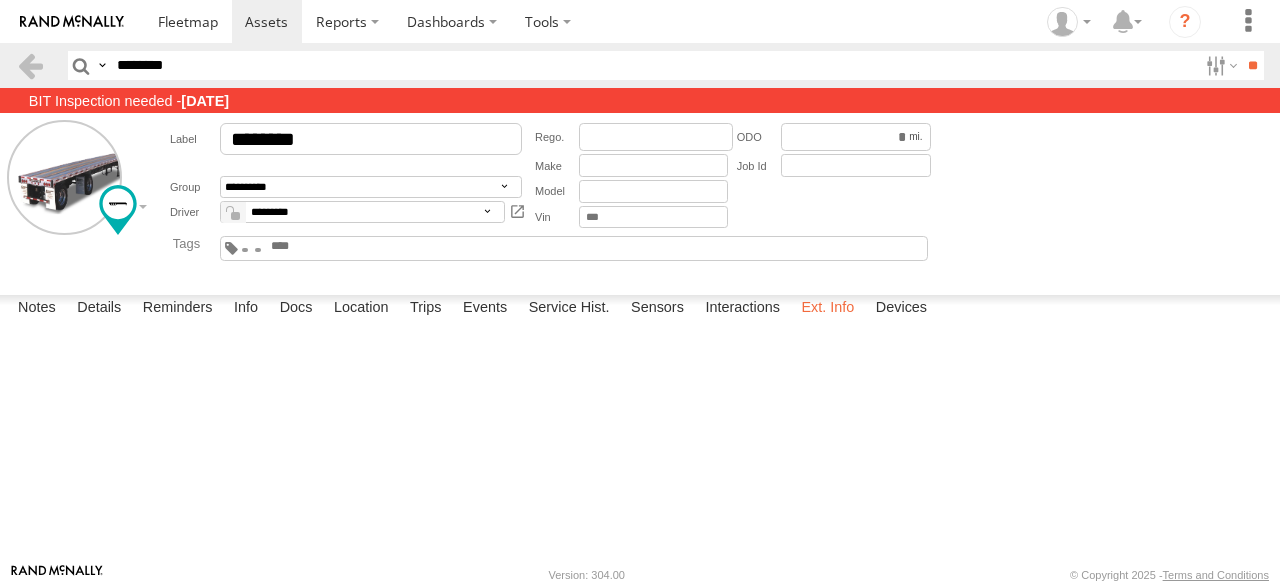 click on "Ext. Info" at bounding box center (827, 309) 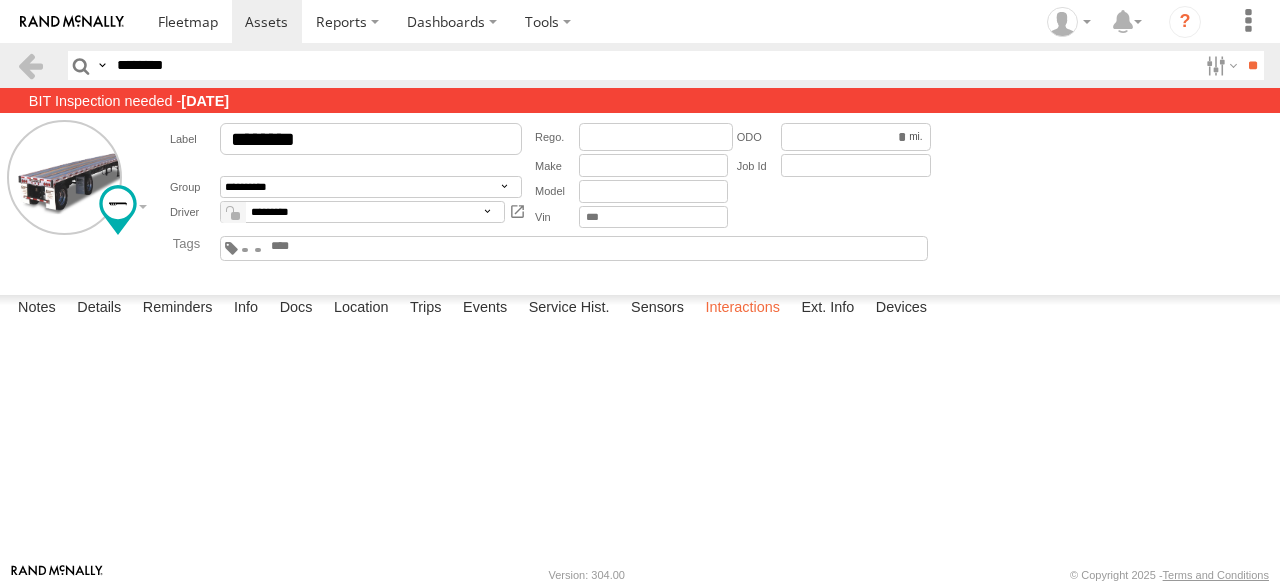 click on "Interactions" at bounding box center (742, 309) 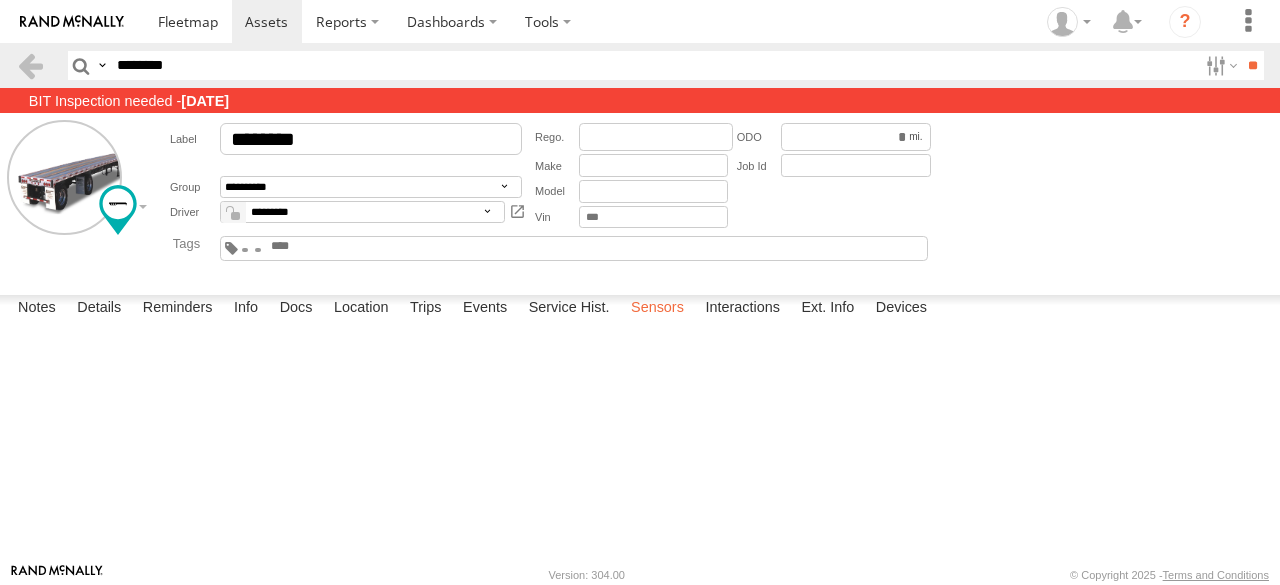 click on "Sensors" at bounding box center (657, 309) 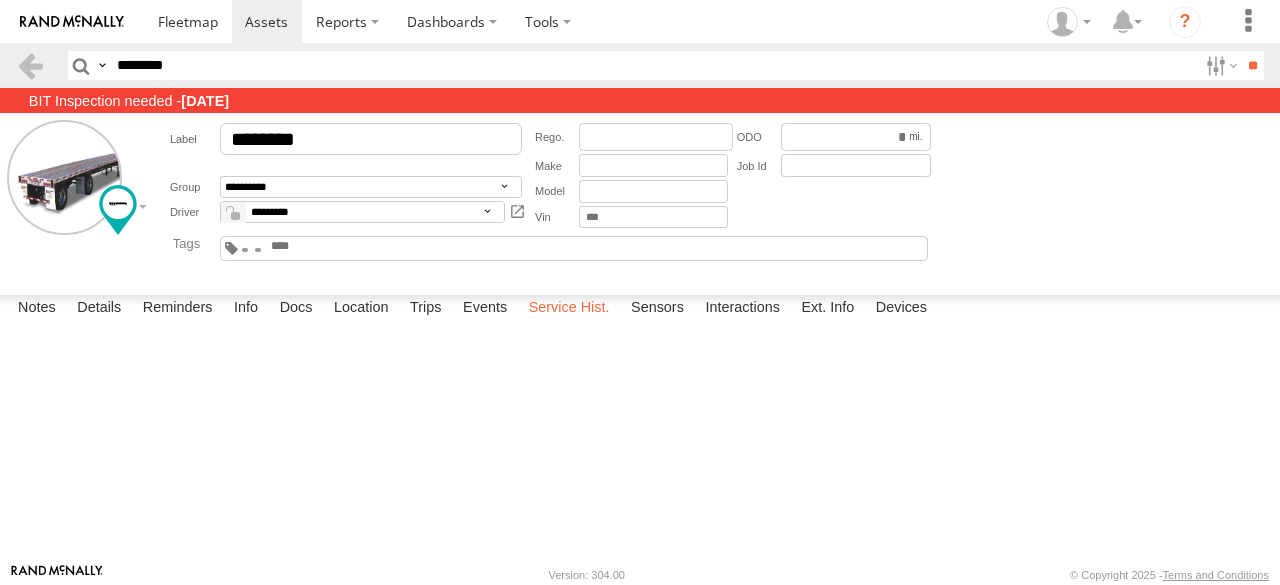 click on "Service Hist." at bounding box center (569, 309) 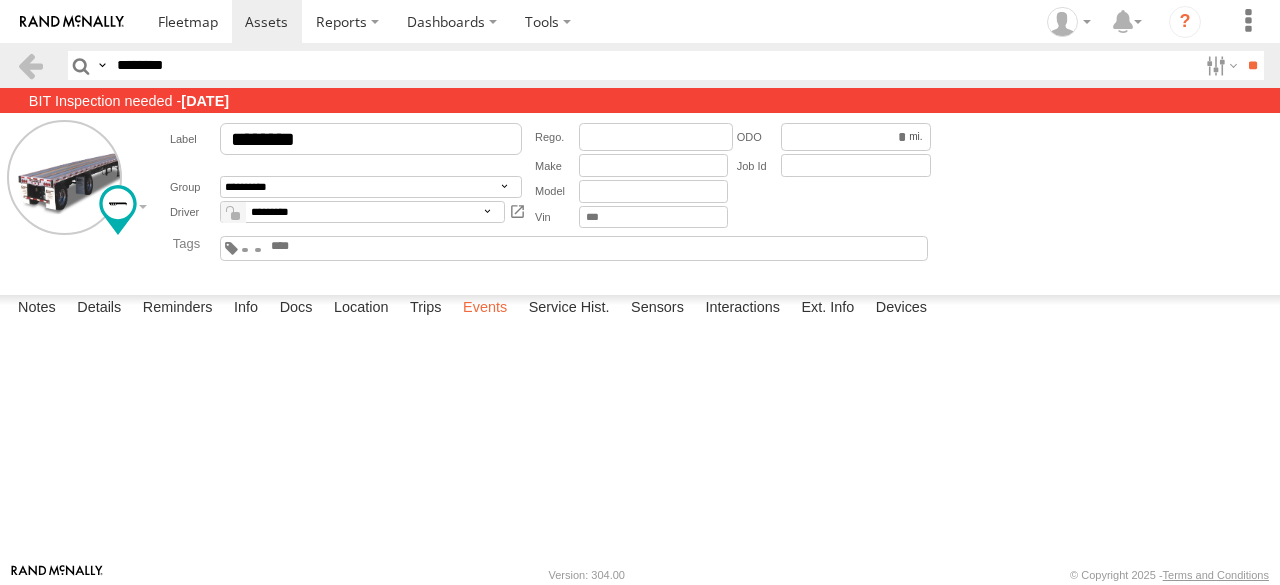 click on "Events" at bounding box center [485, 309] 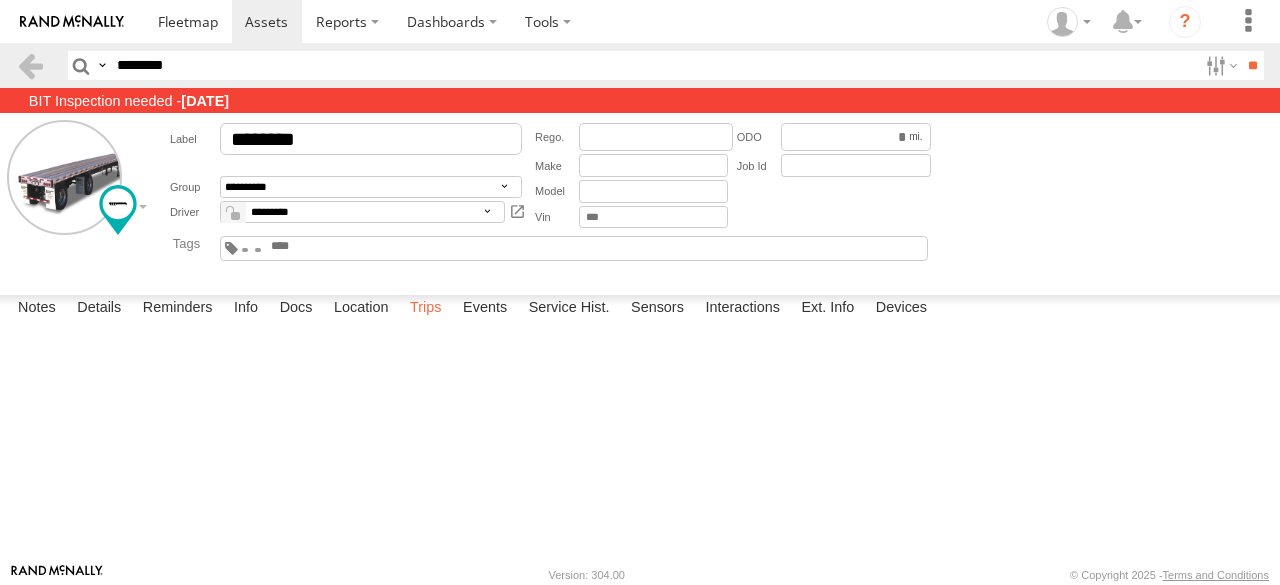 click on "Trips" at bounding box center [426, 309] 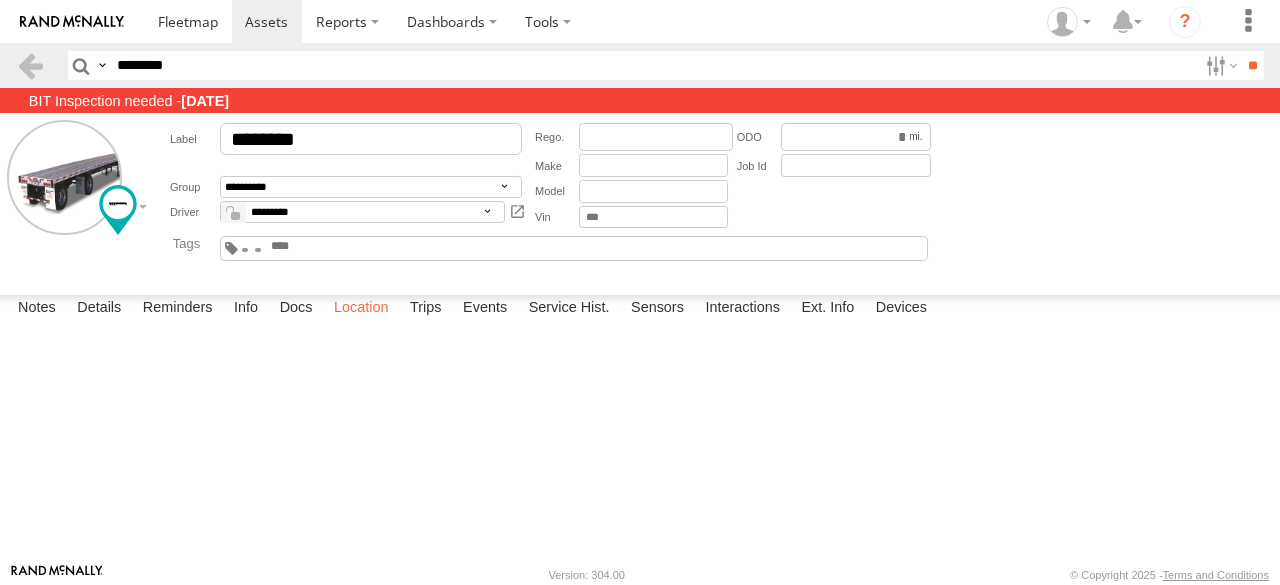 click on "Location" at bounding box center [361, 309] 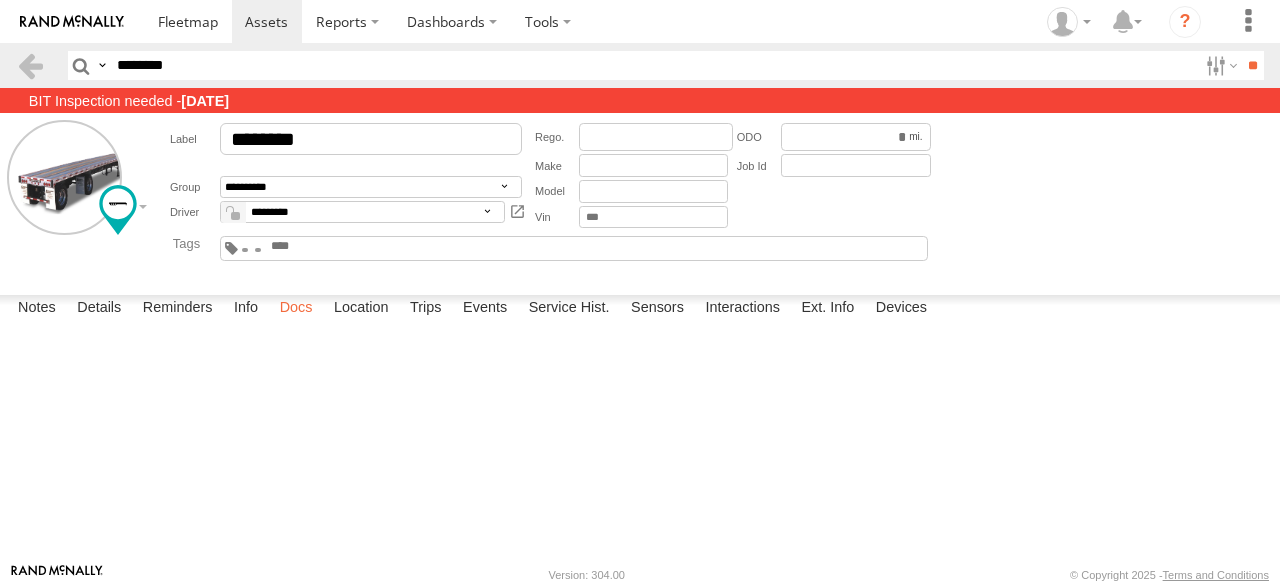 click on "Docs" at bounding box center [296, 309] 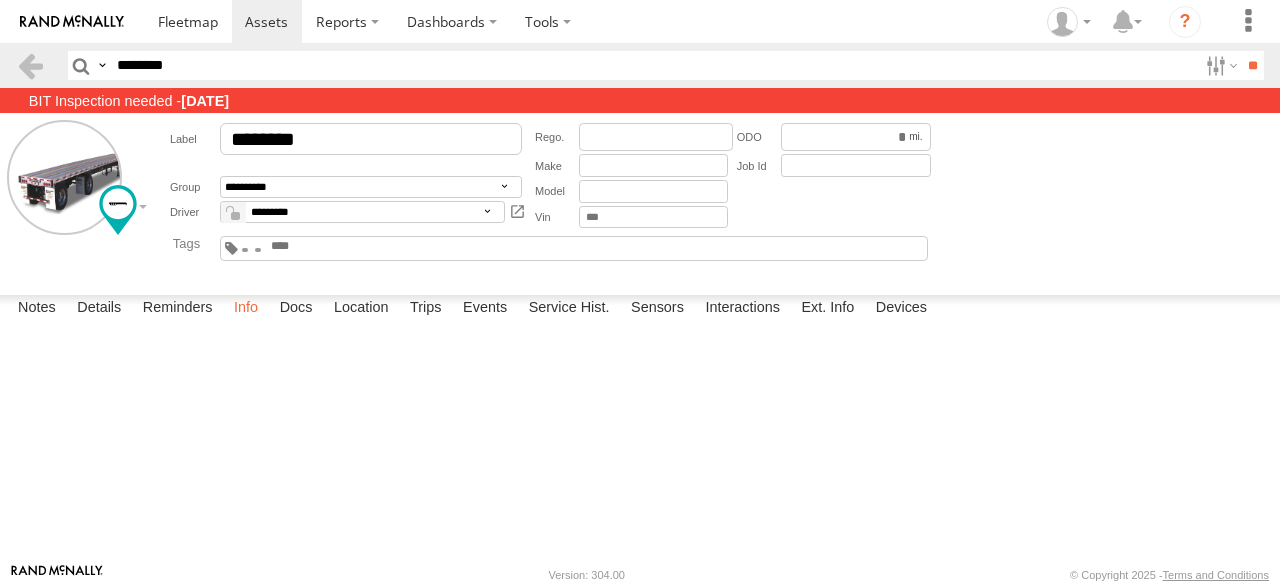 click on "Info" at bounding box center [246, 309] 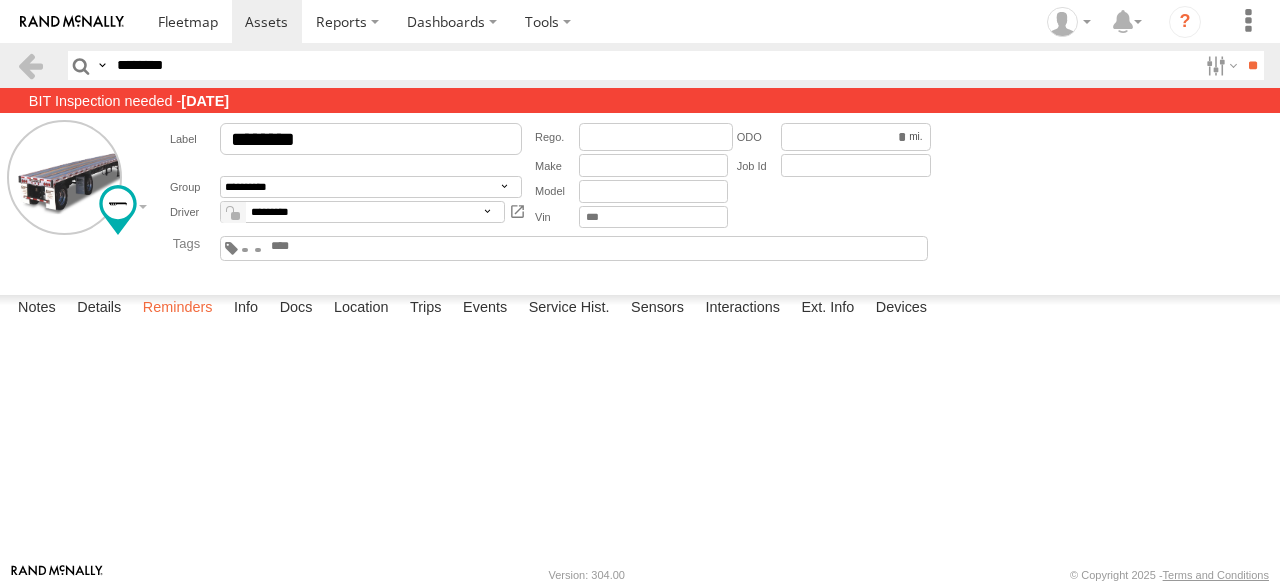 click on "Reminders" at bounding box center [178, 309] 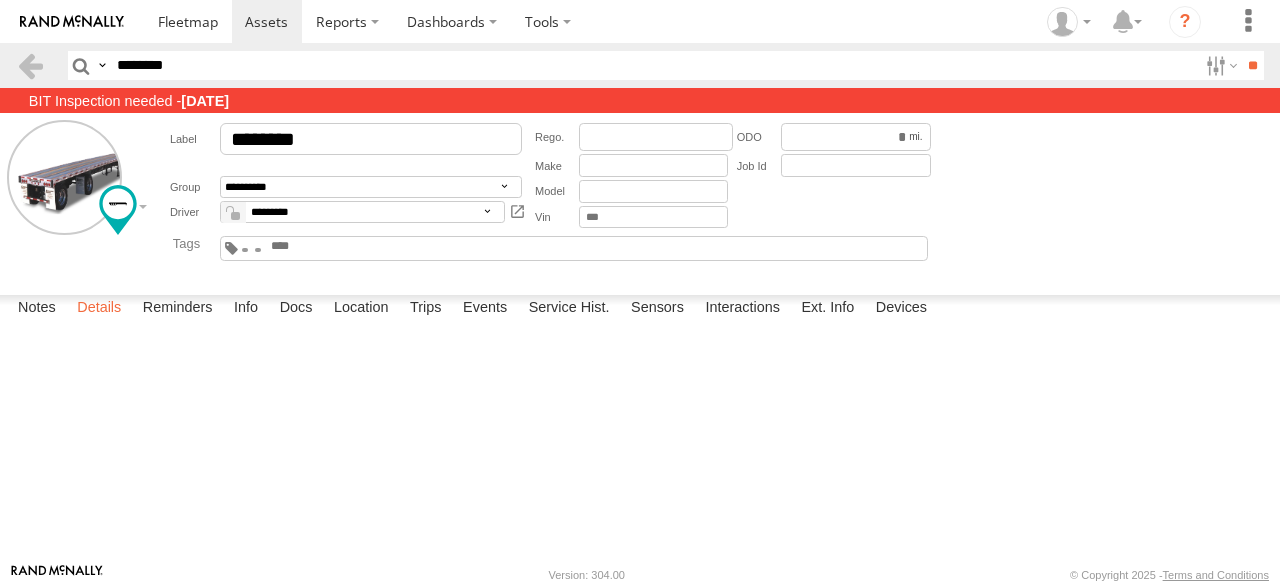 click on "Details" at bounding box center (99, 309) 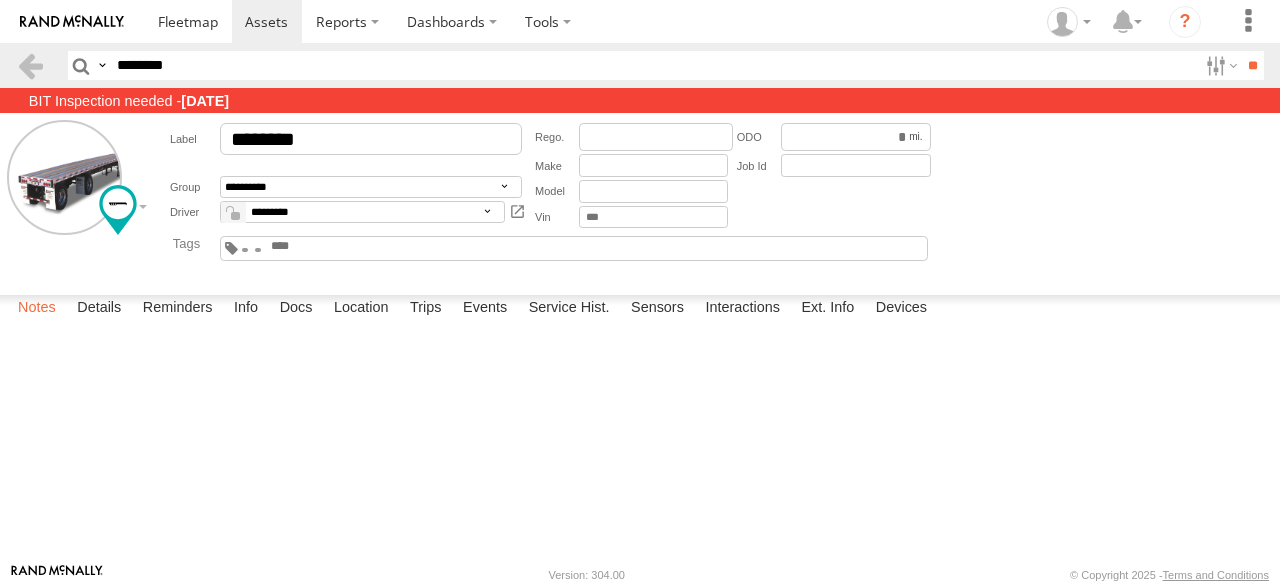click on "Notes" at bounding box center [37, 309] 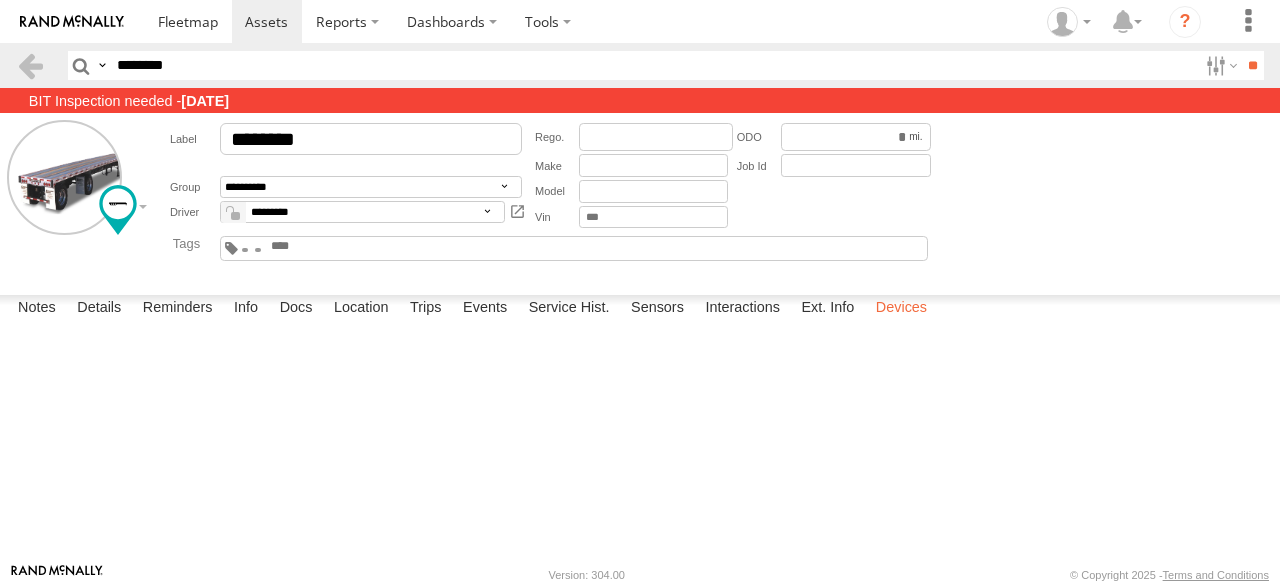 click on "Devices" at bounding box center [901, 309] 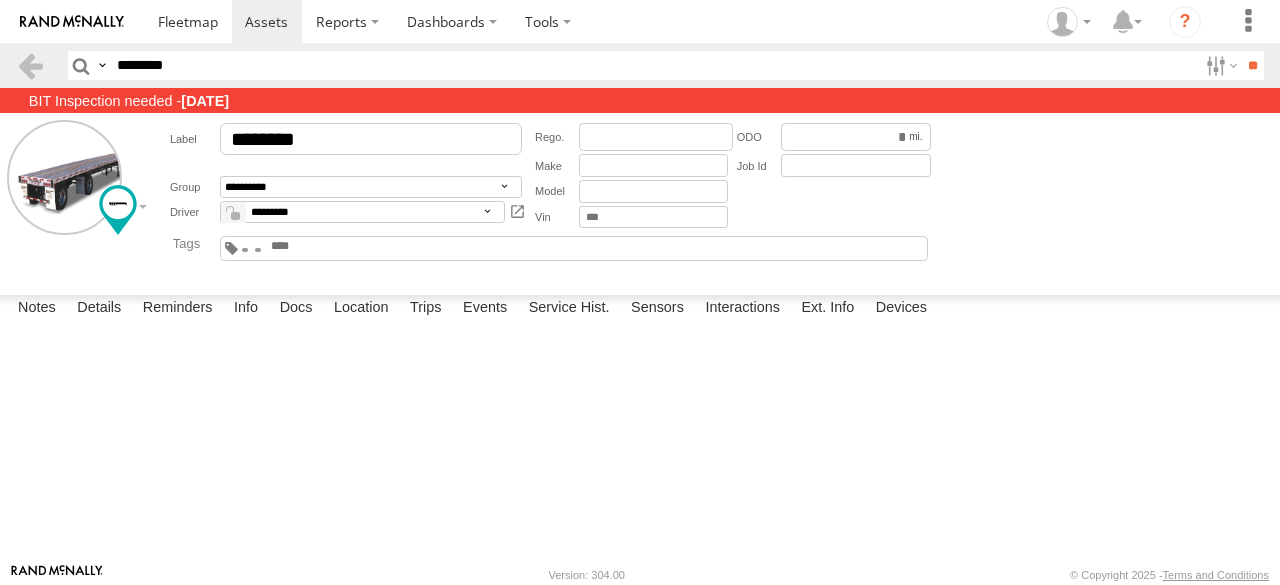 click on "2.3.41" at bounding box center [0, 0] 